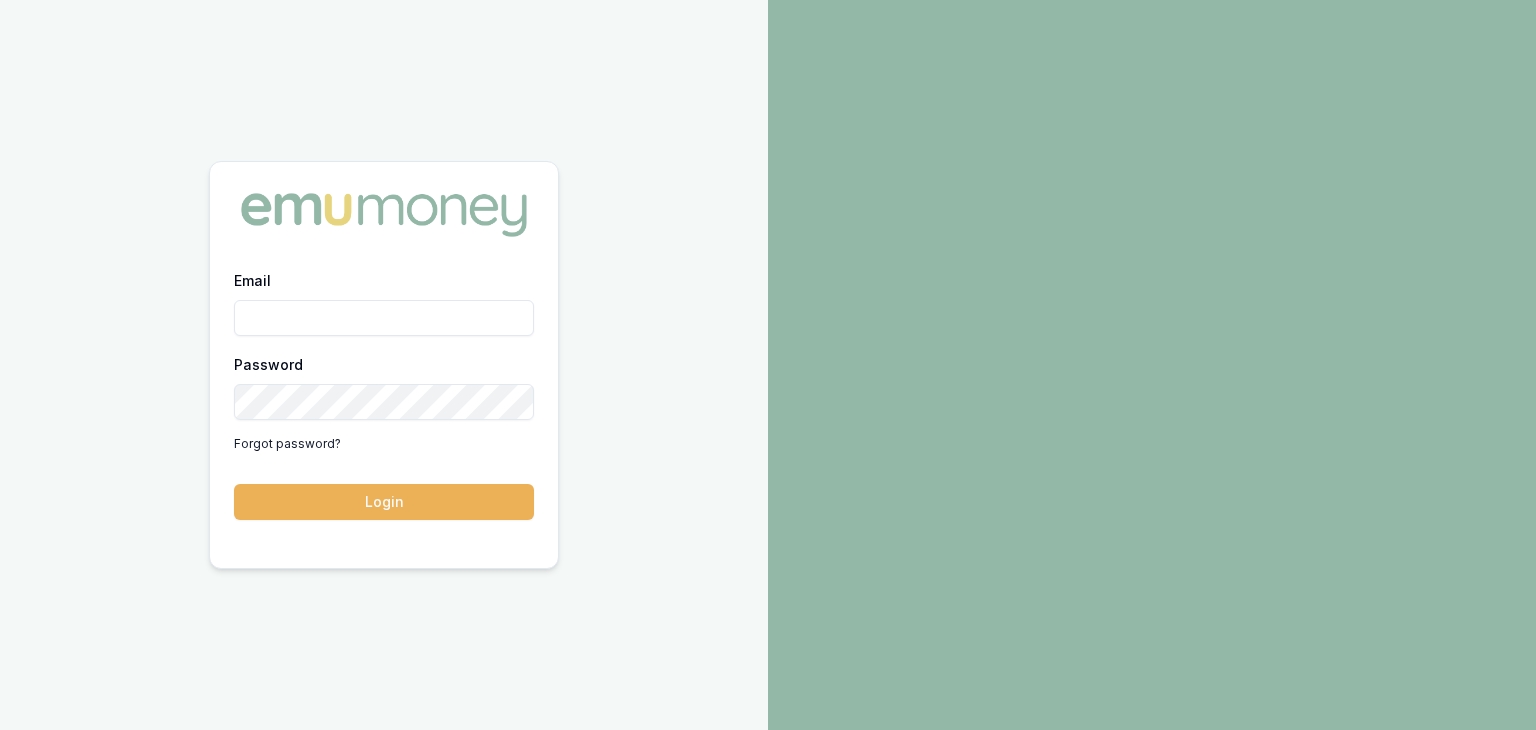 scroll, scrollTop: 0, scrollLeft: 0, axis: both 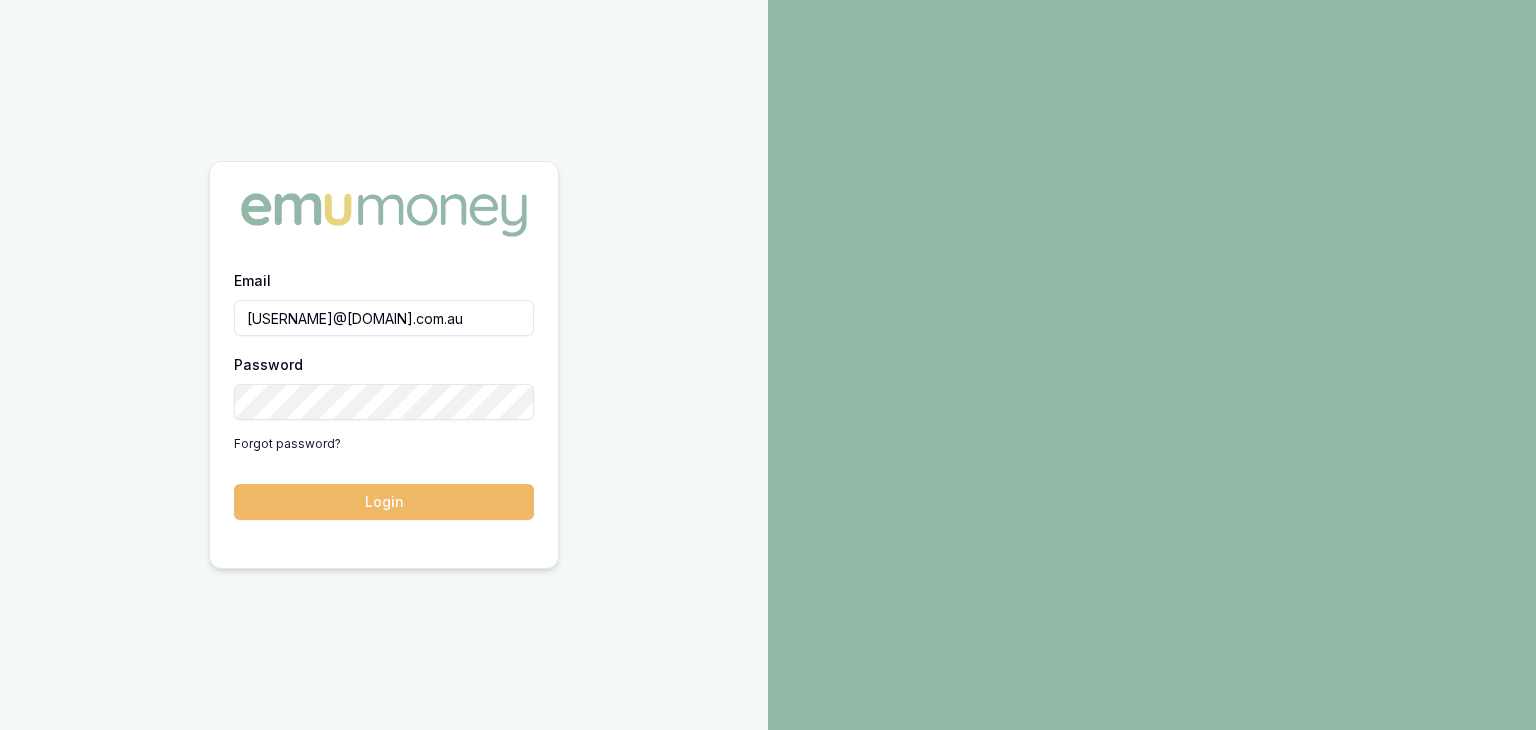 click on "Login" at bounding box center (384, 502) 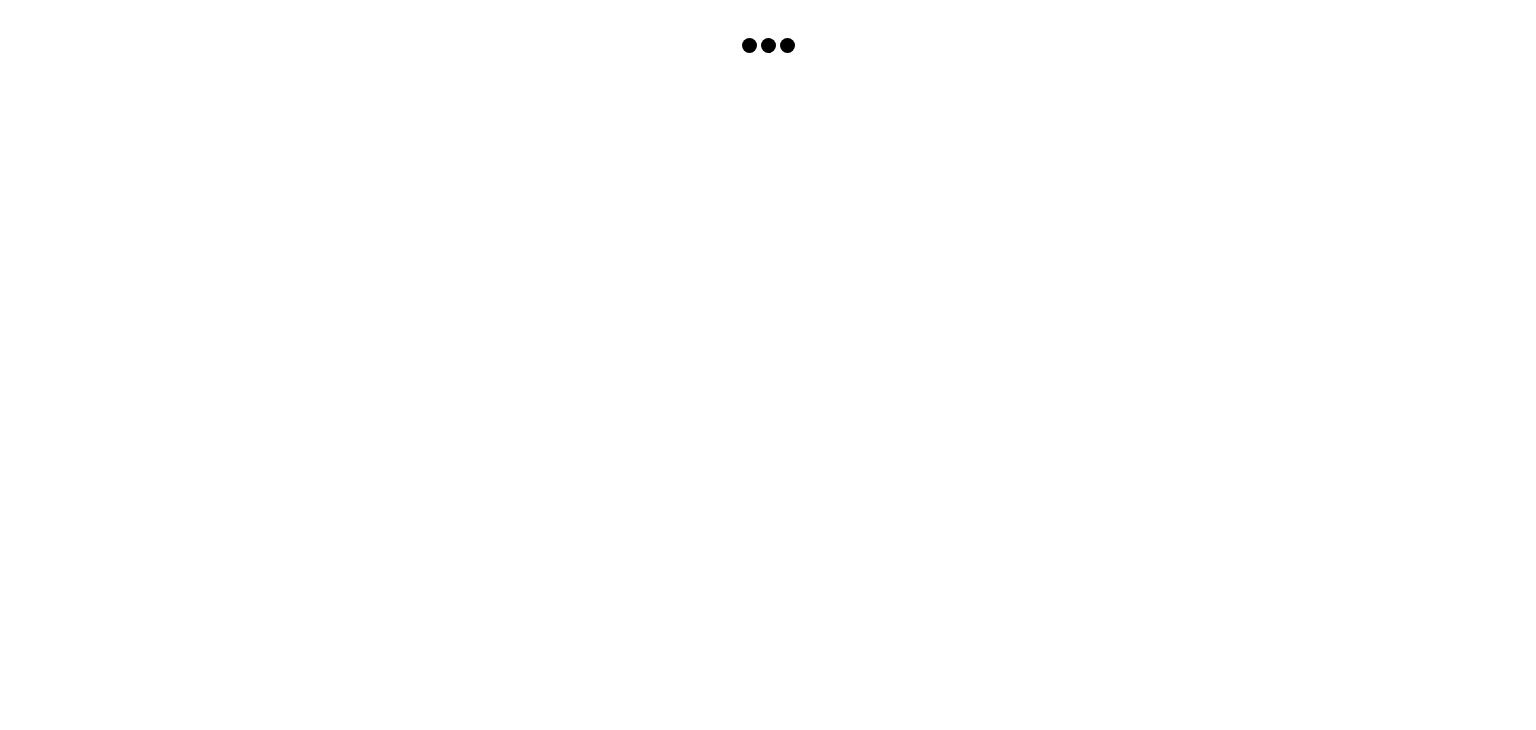 scroll, scrollTop: 0, scrollLeft: 0, axis: both 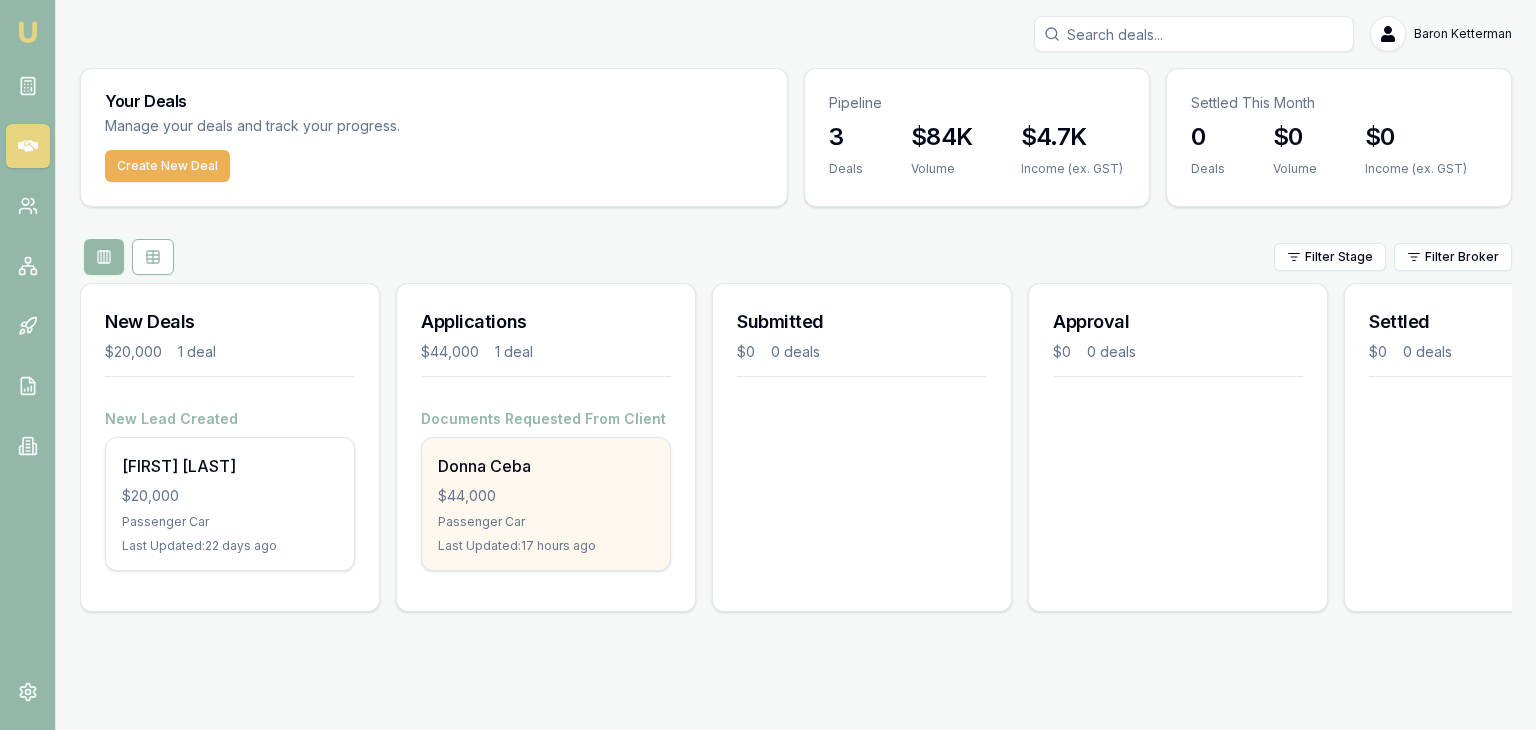 click on "Donna  Ceba $44,000 Passenger Car Last Updated:  17 hours ago" at bounding box center (546, 504) 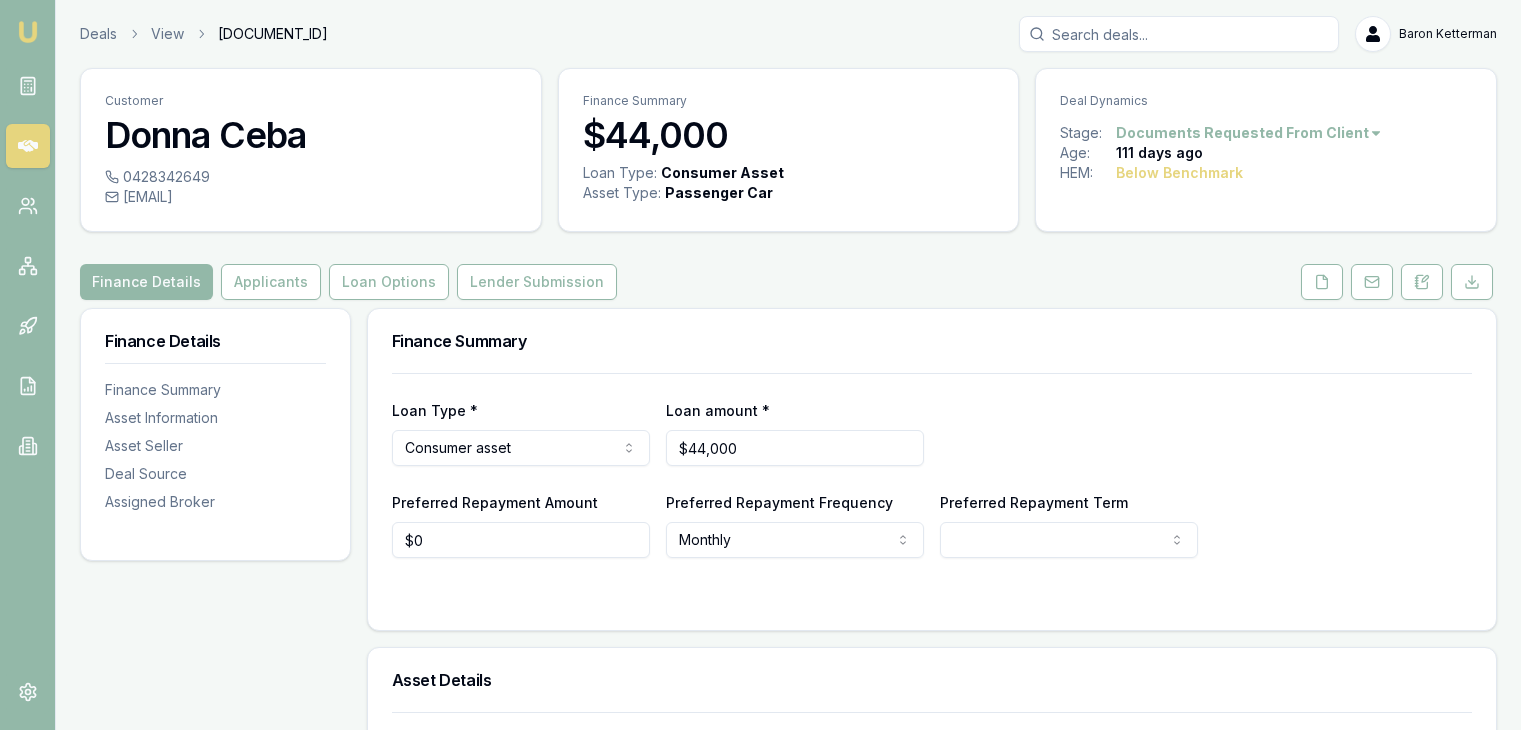 scroll, scrollTop: 0, scrollLeft: 0, axis: both 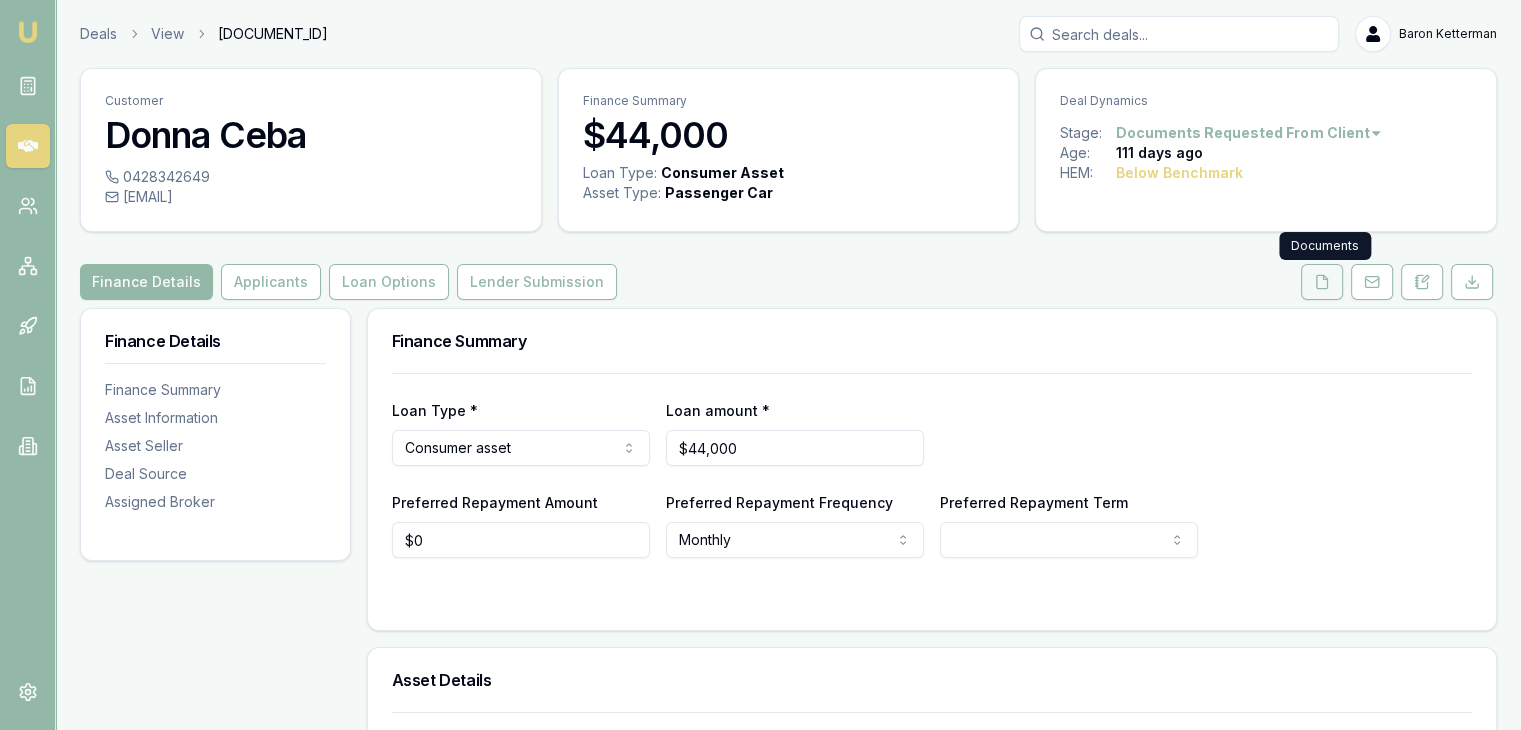 click 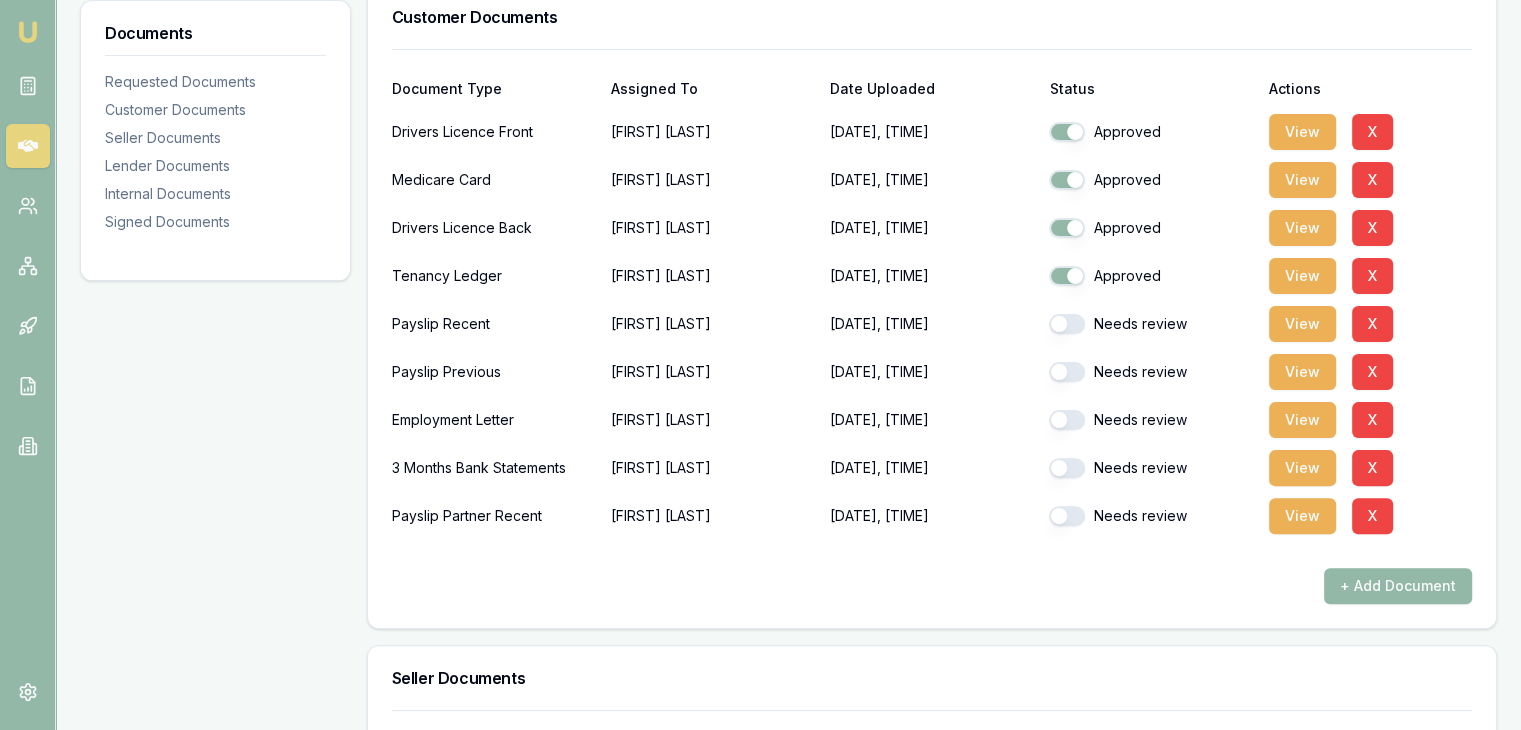 scroll, scrollTop: 500, scrollLeft: 0, axis: vertical 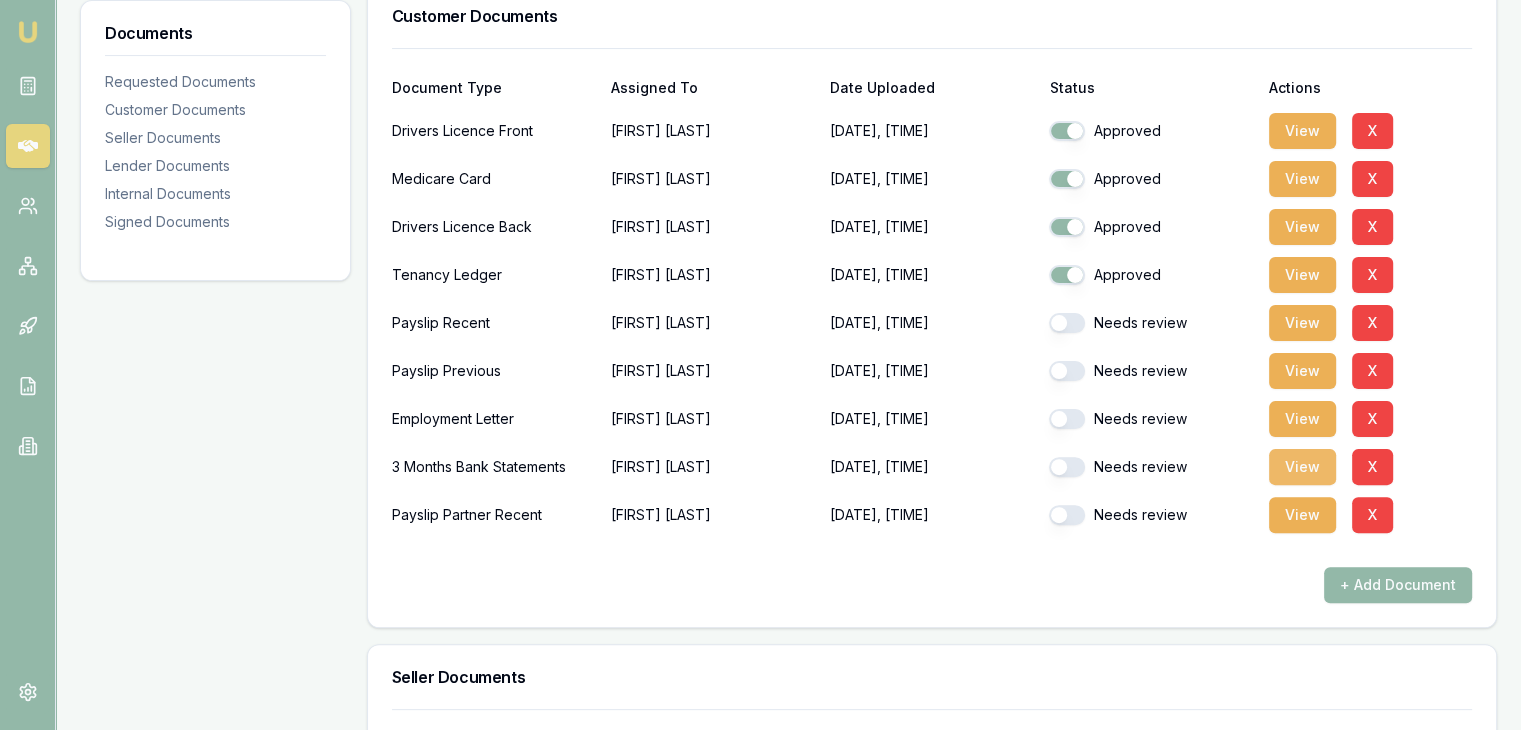 click on "View" at bounding box center (1302, 467) 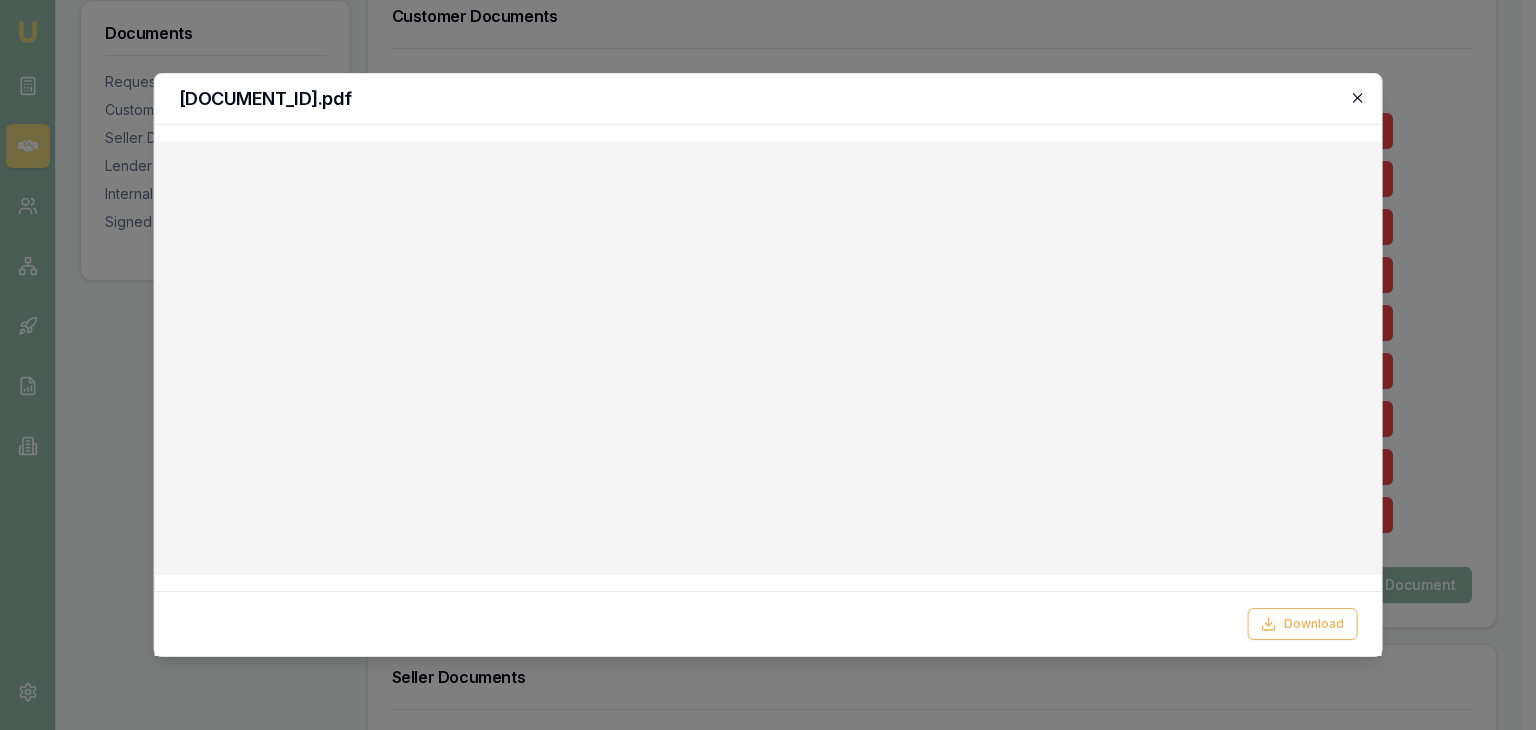 click 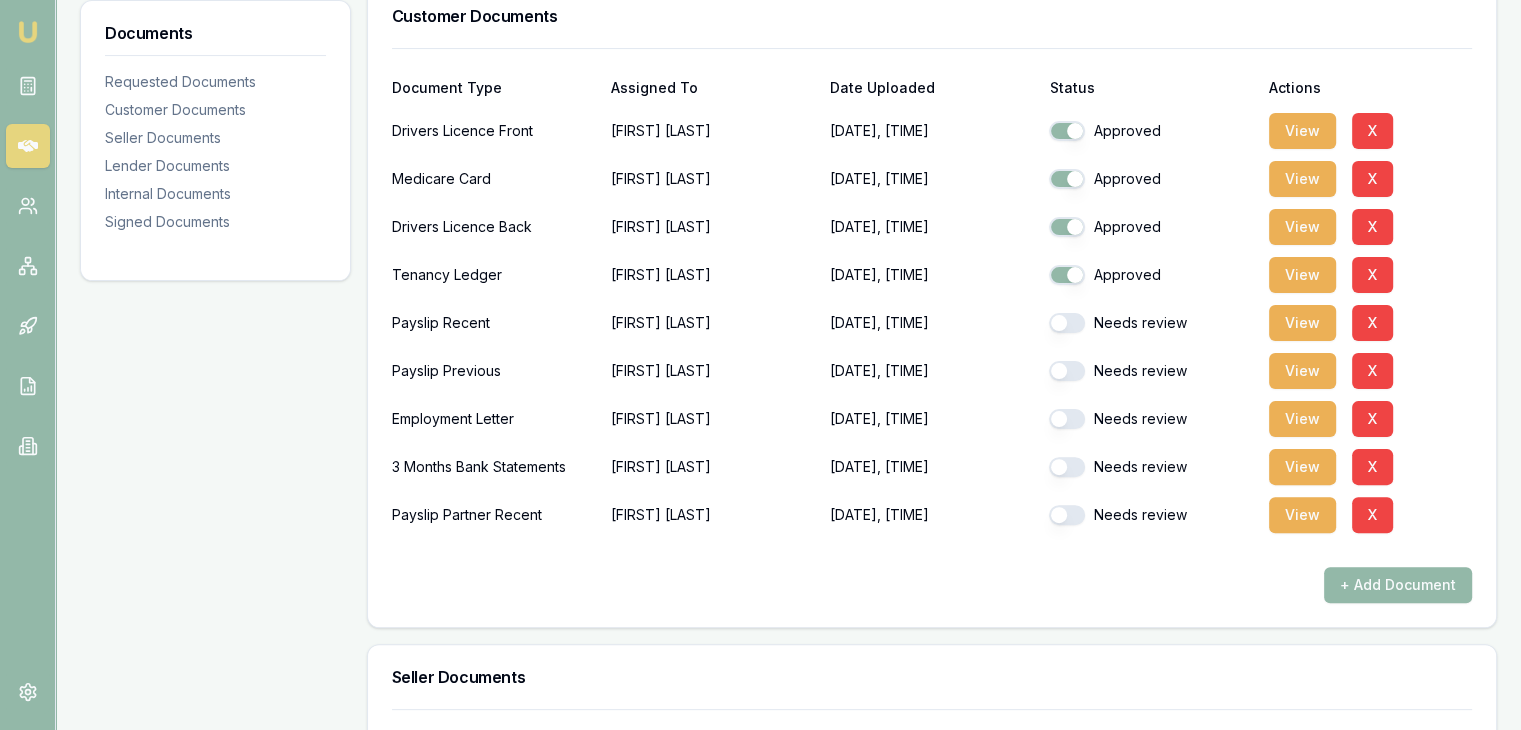 click at bounding box center [1067, 467] 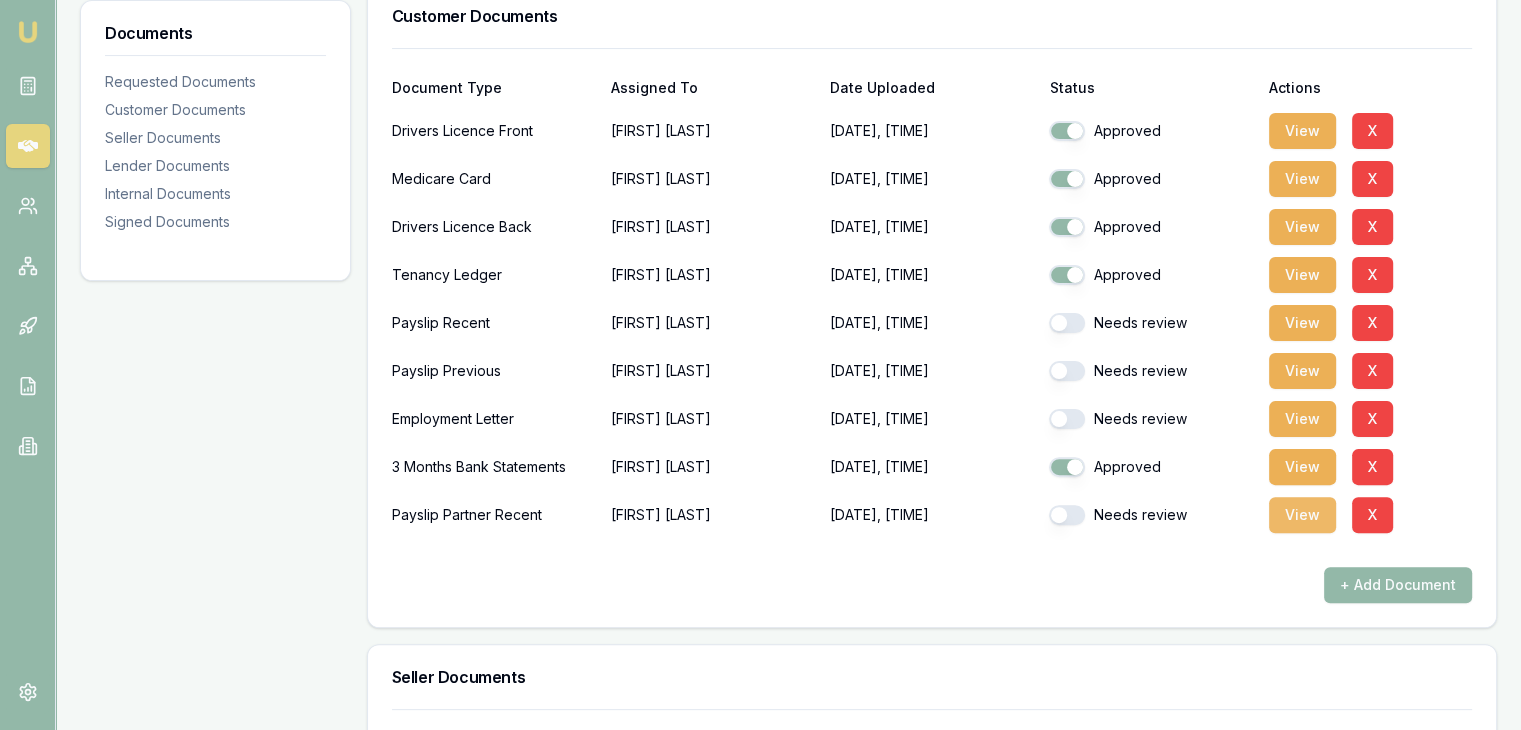 click on "View" at bounding box center (1302, 515) 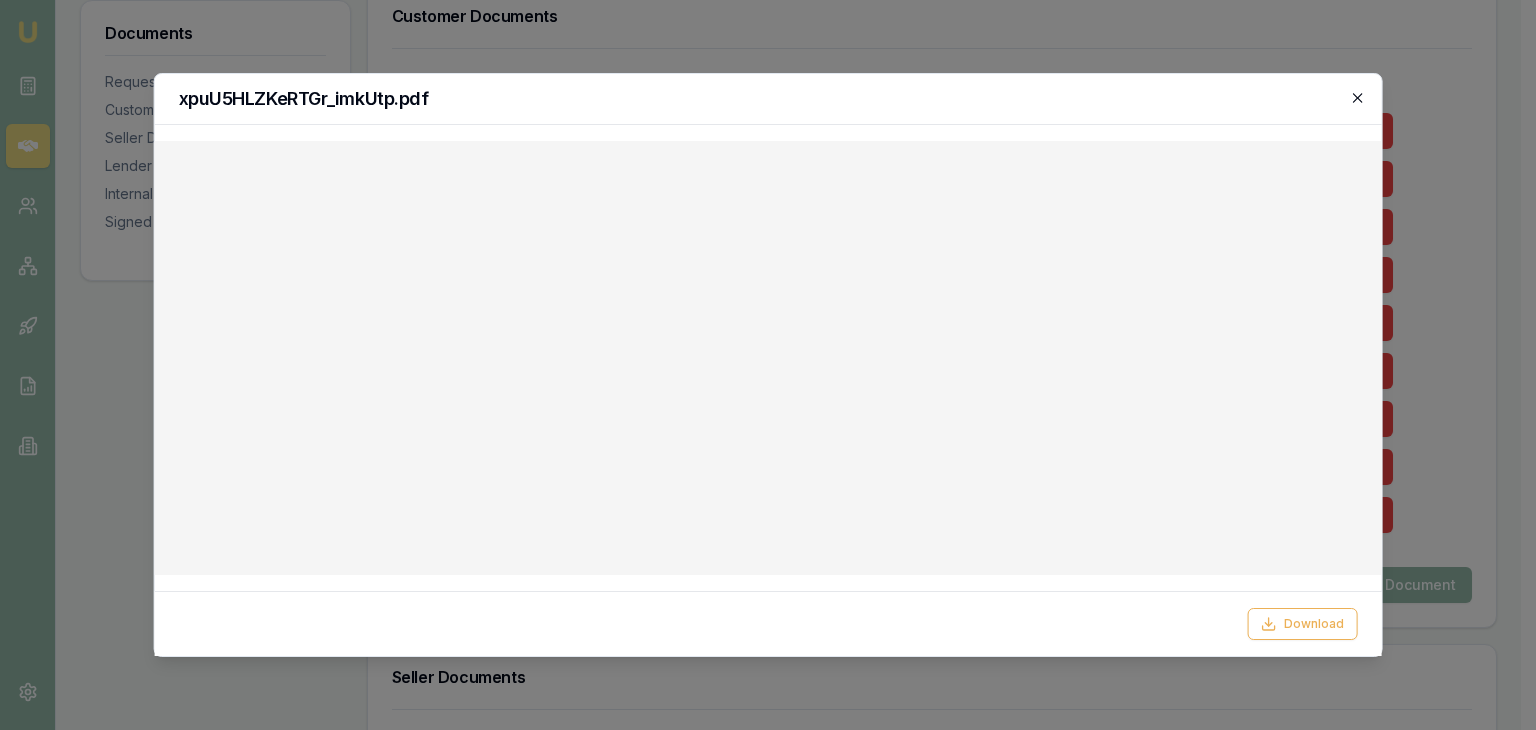 click 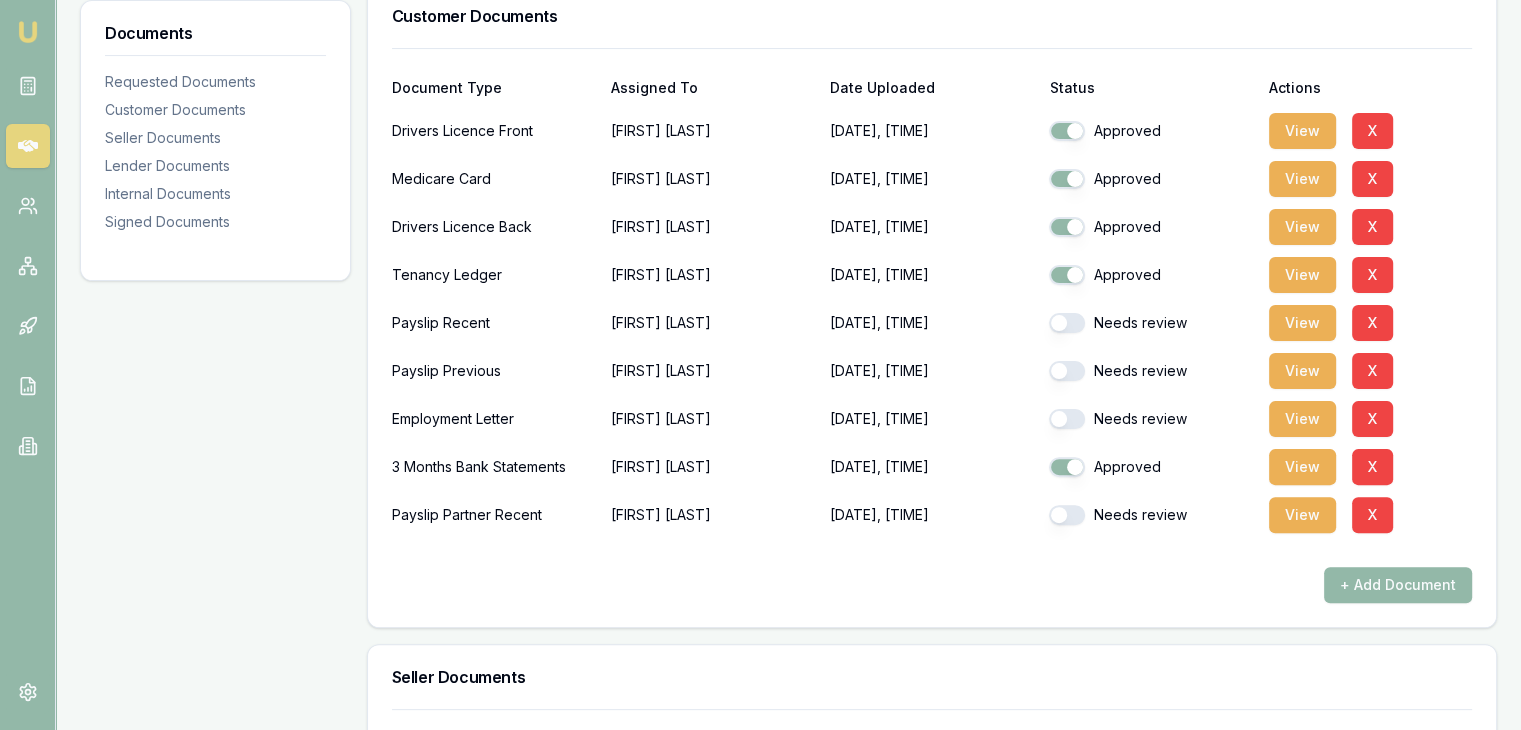 click at bounding box center (1067, 515) 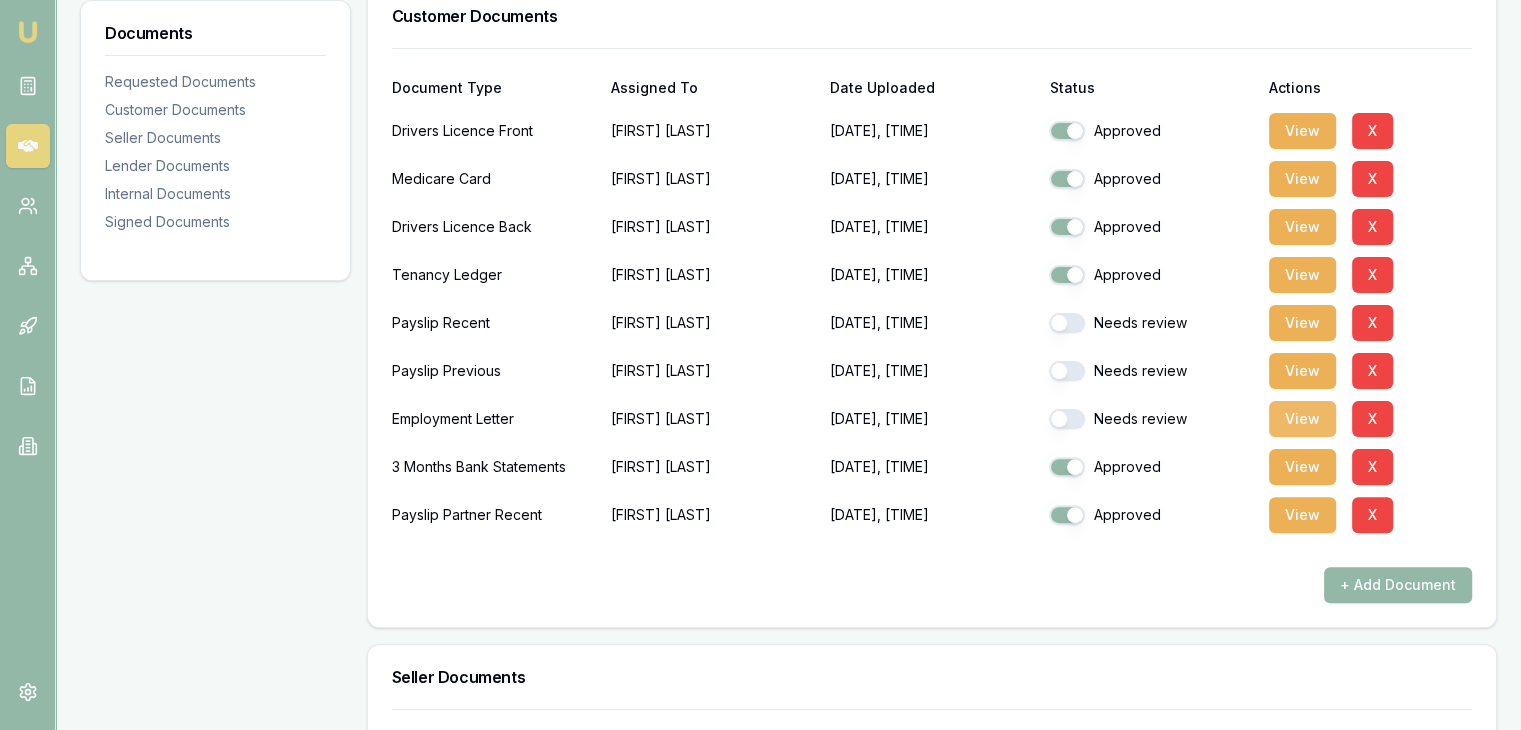 click on "View" at bounding box center [1302, 419] 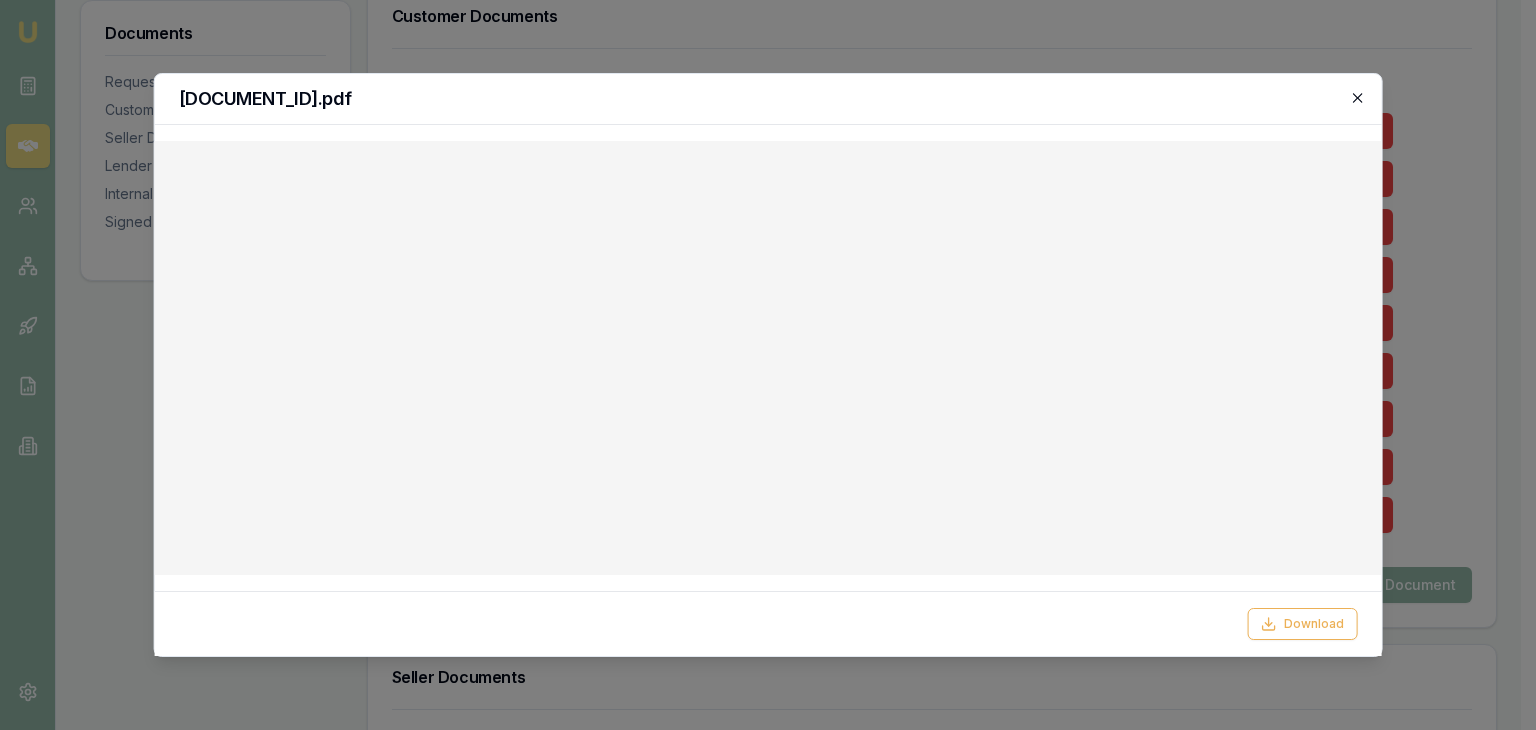 click 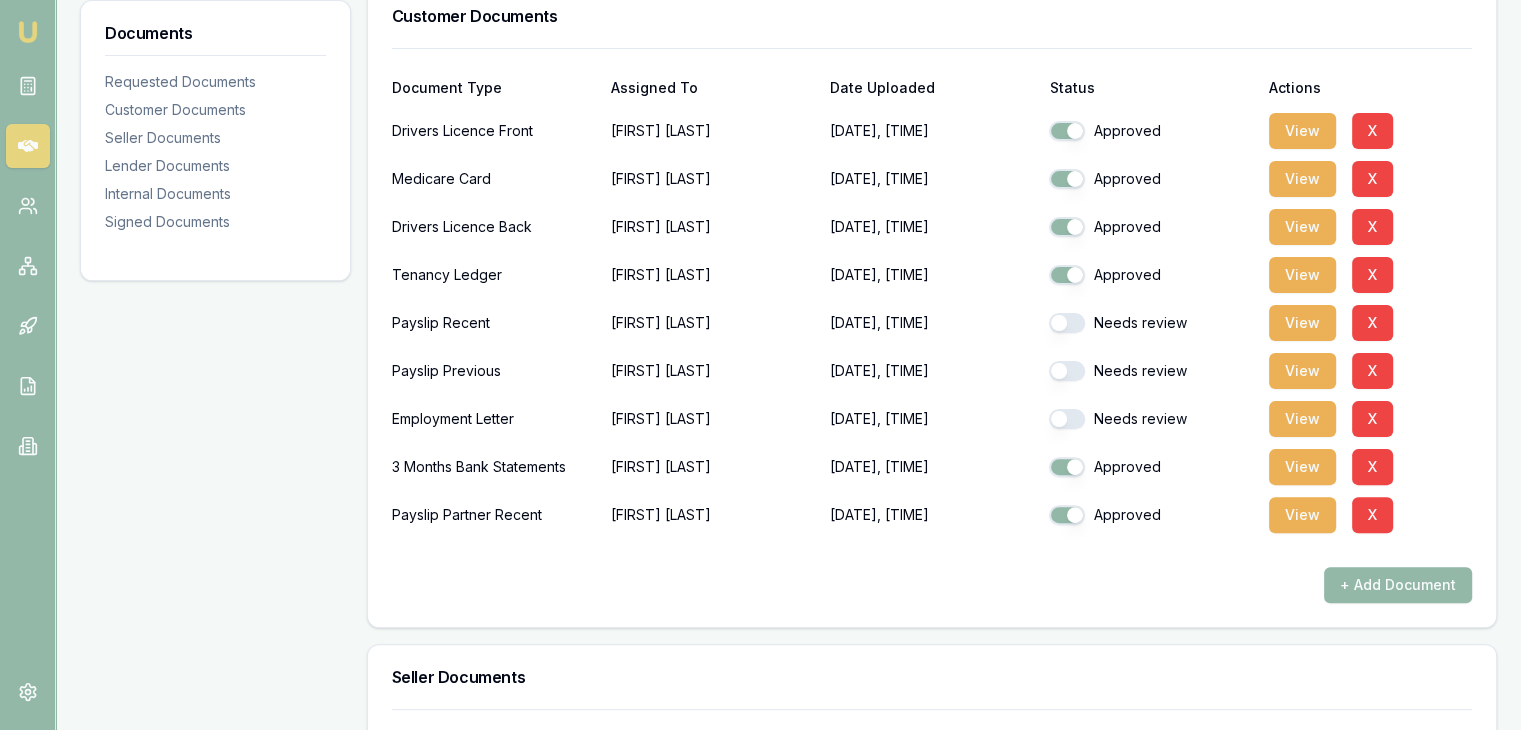click at bounding box center [1067, 419] 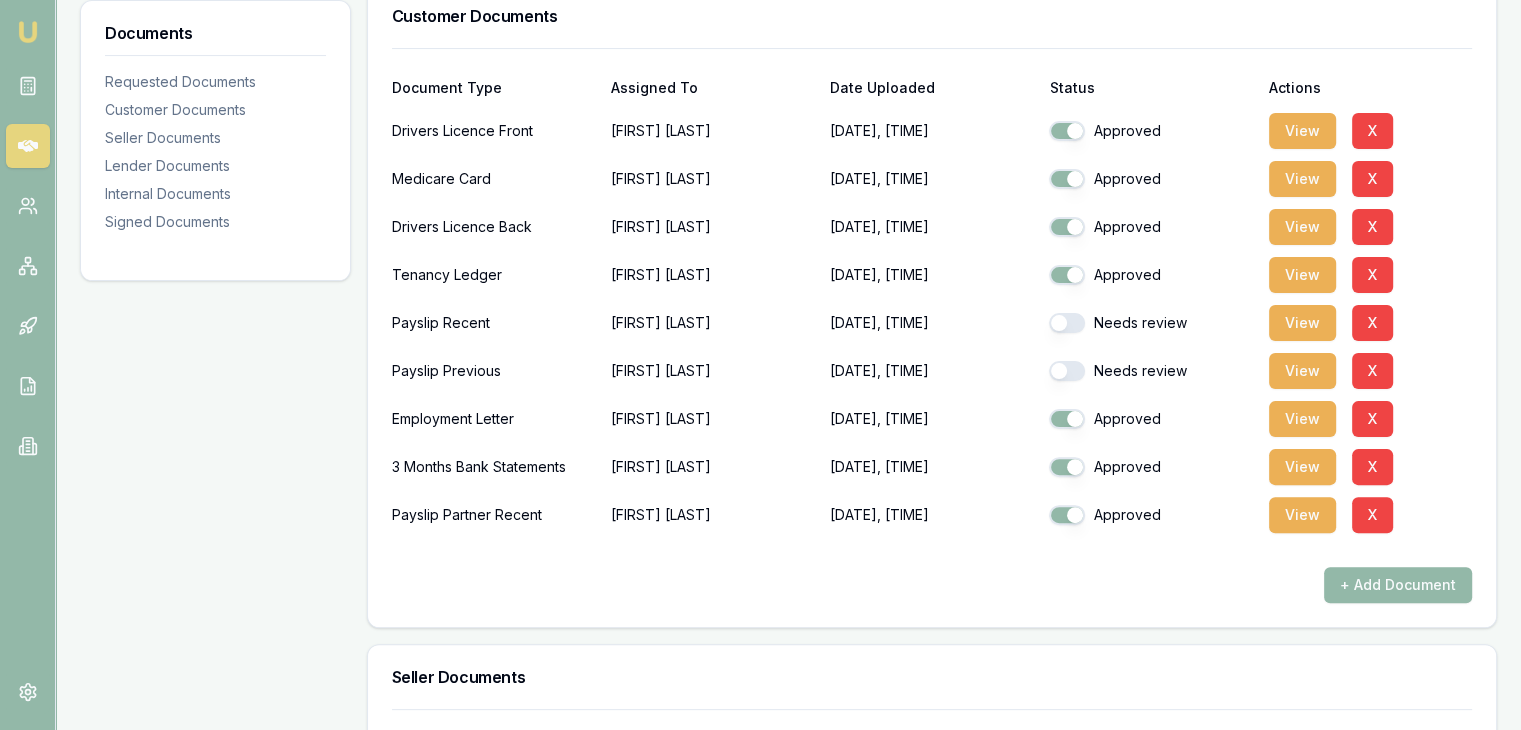 click at bounding box center [1067, 371] 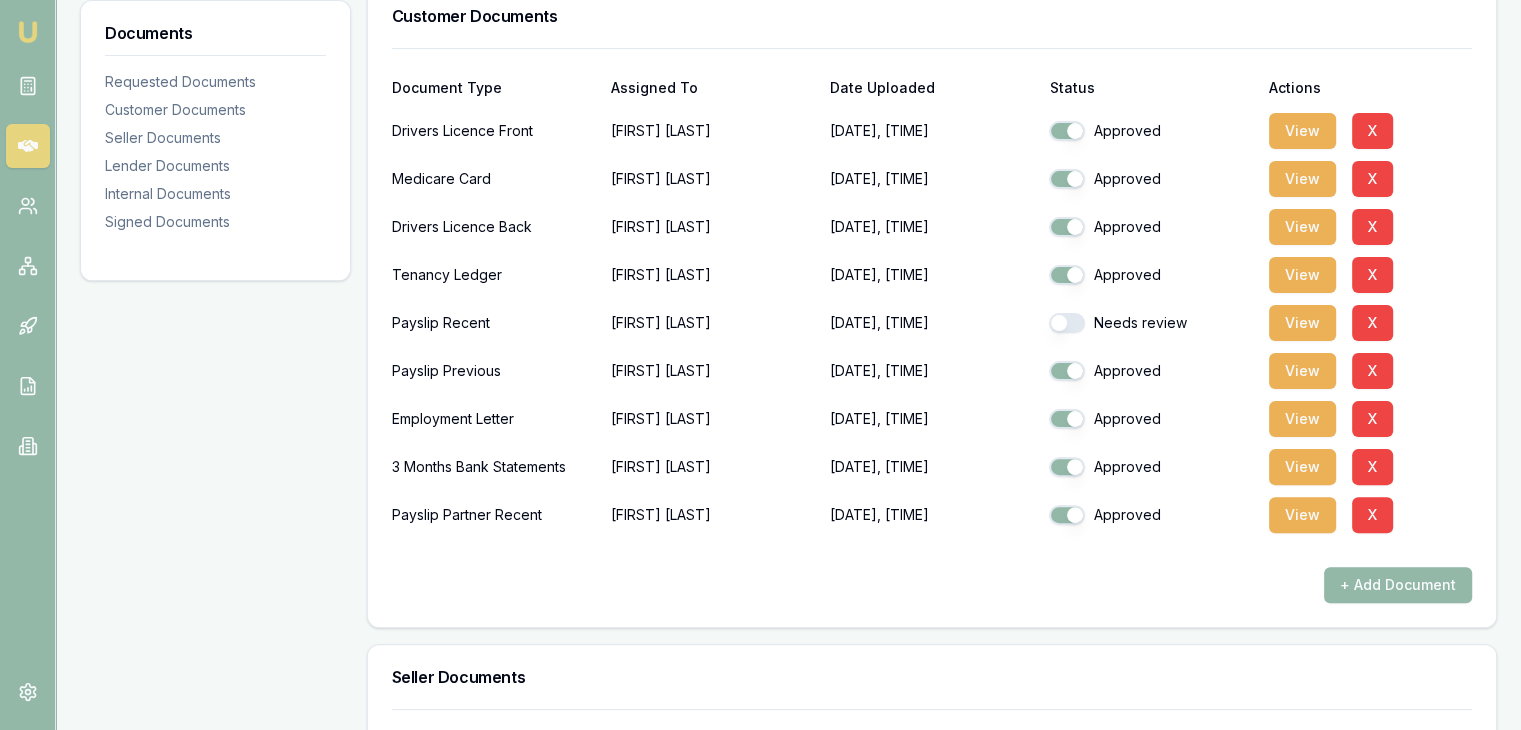 click at bounding box center (1067, 323) 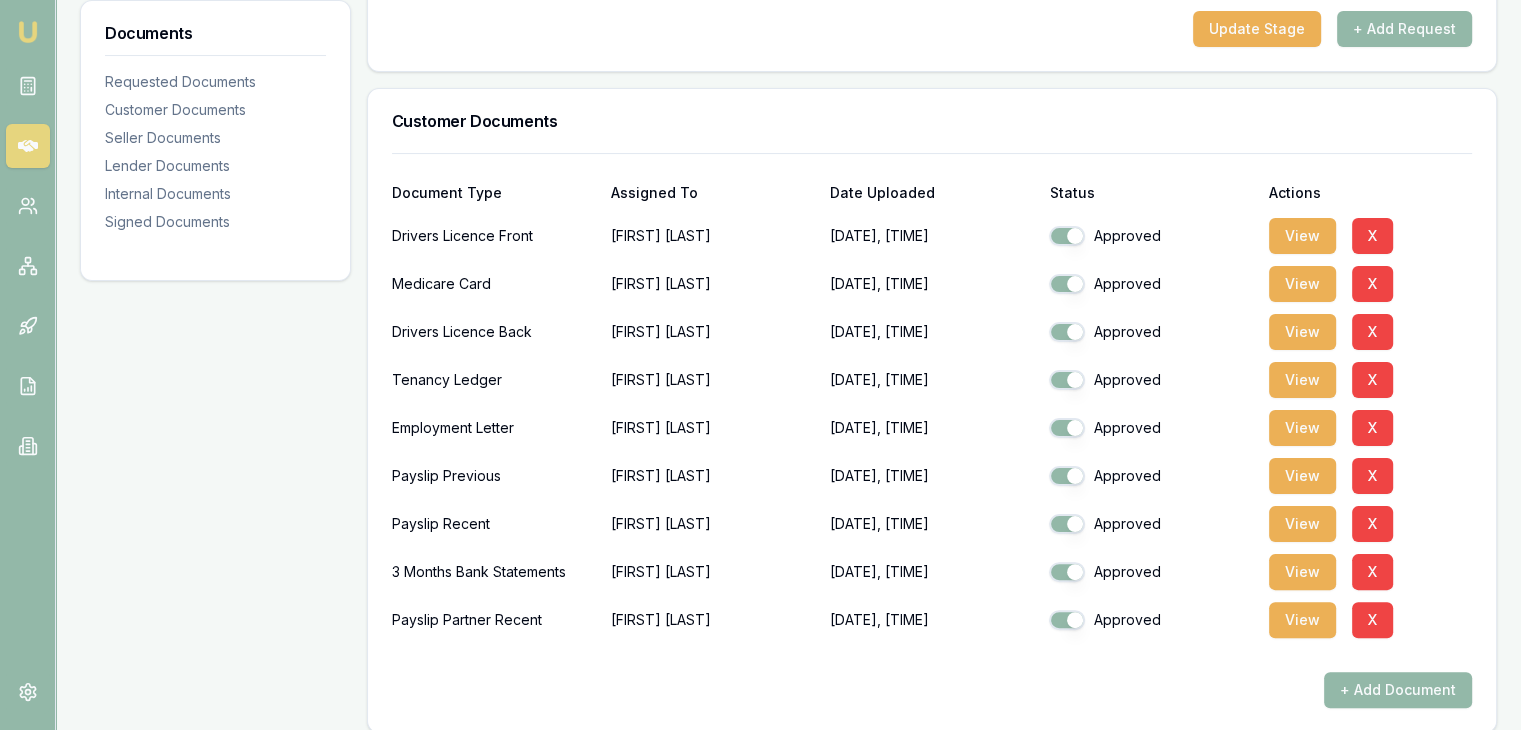 scroll, scrollTop: 0, scrollLeft: 0, axis: both 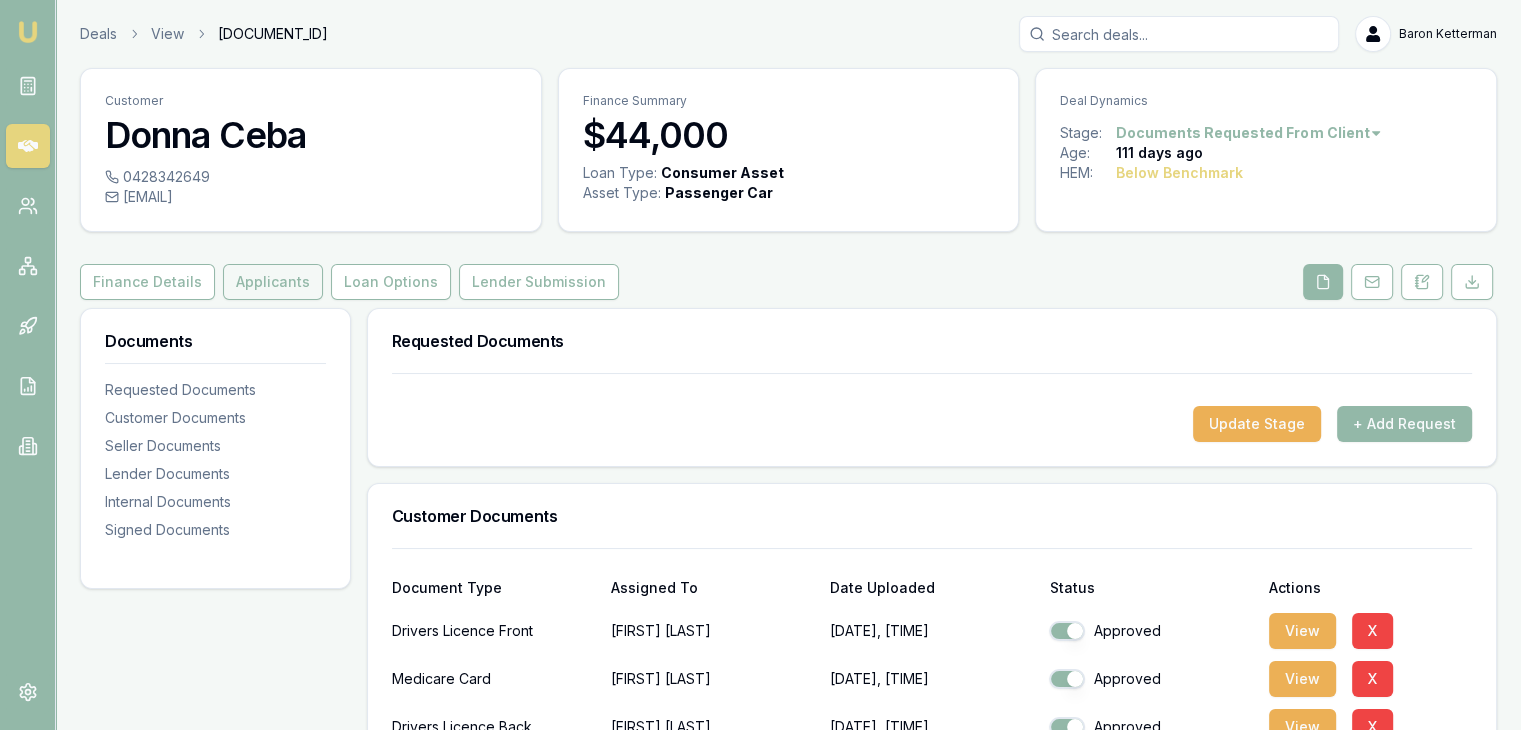 click on "Applicants" at bounding box center (273, 282) 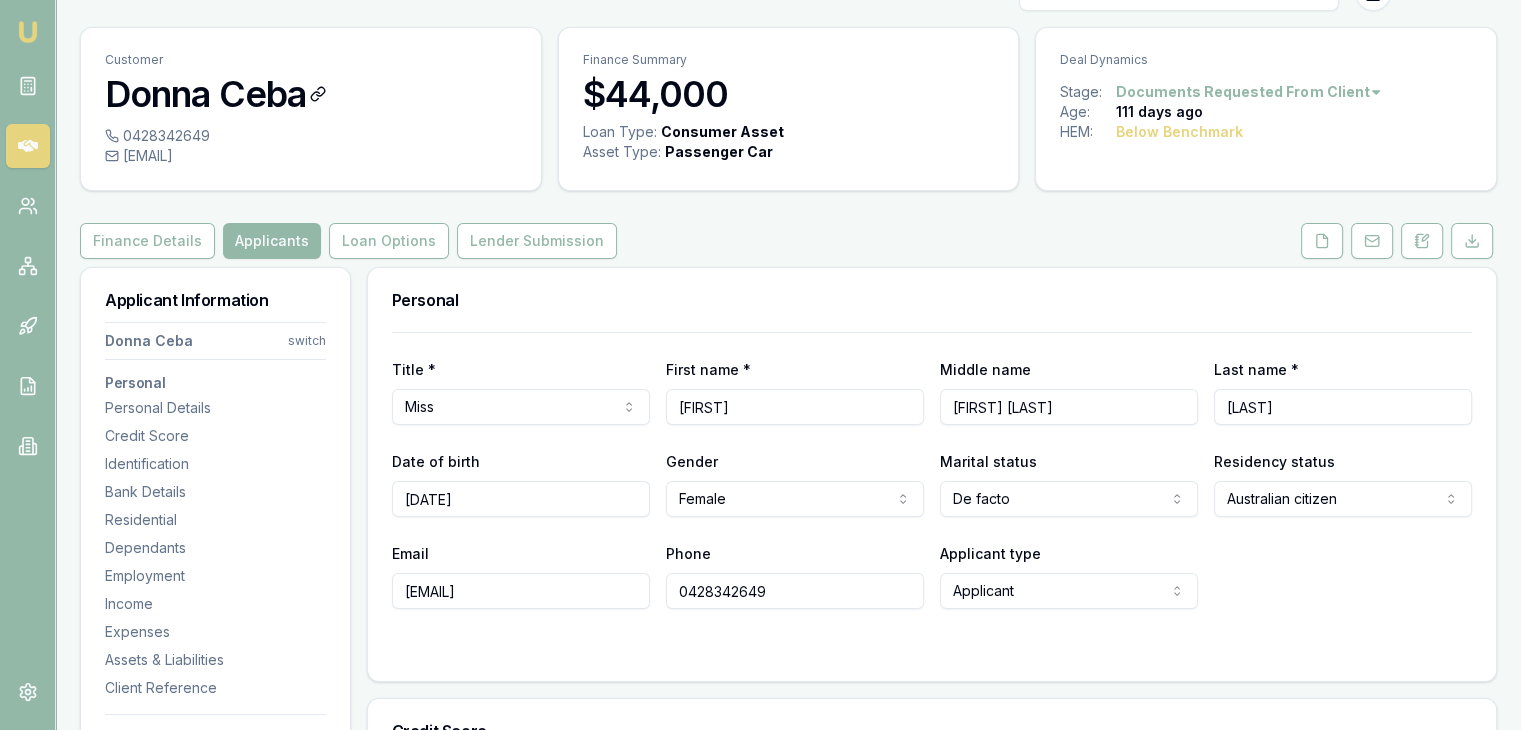 scroll, scrollTop: 0, scrollLeft: 0, axis: both 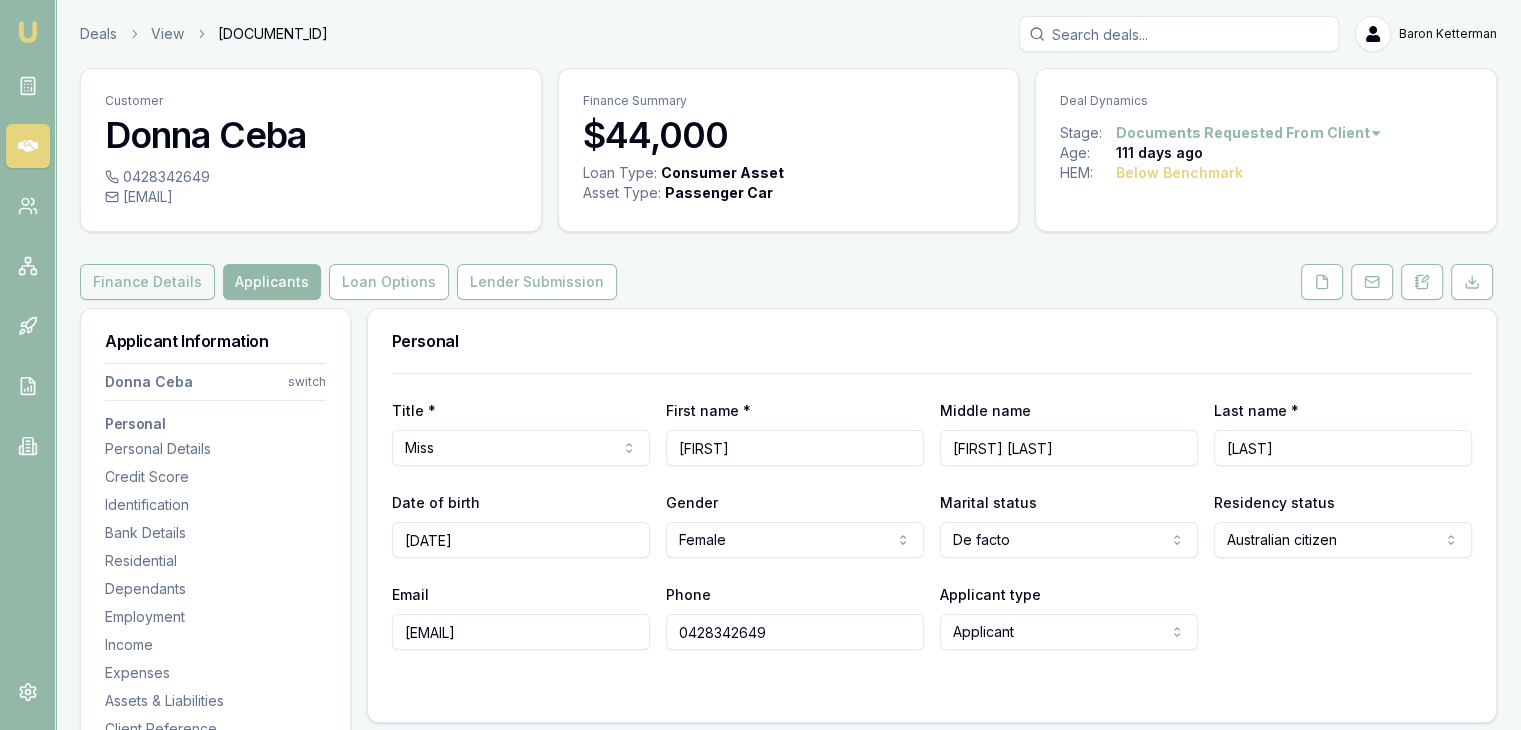 click on "Finance Details" at bounding box center (147, 282) 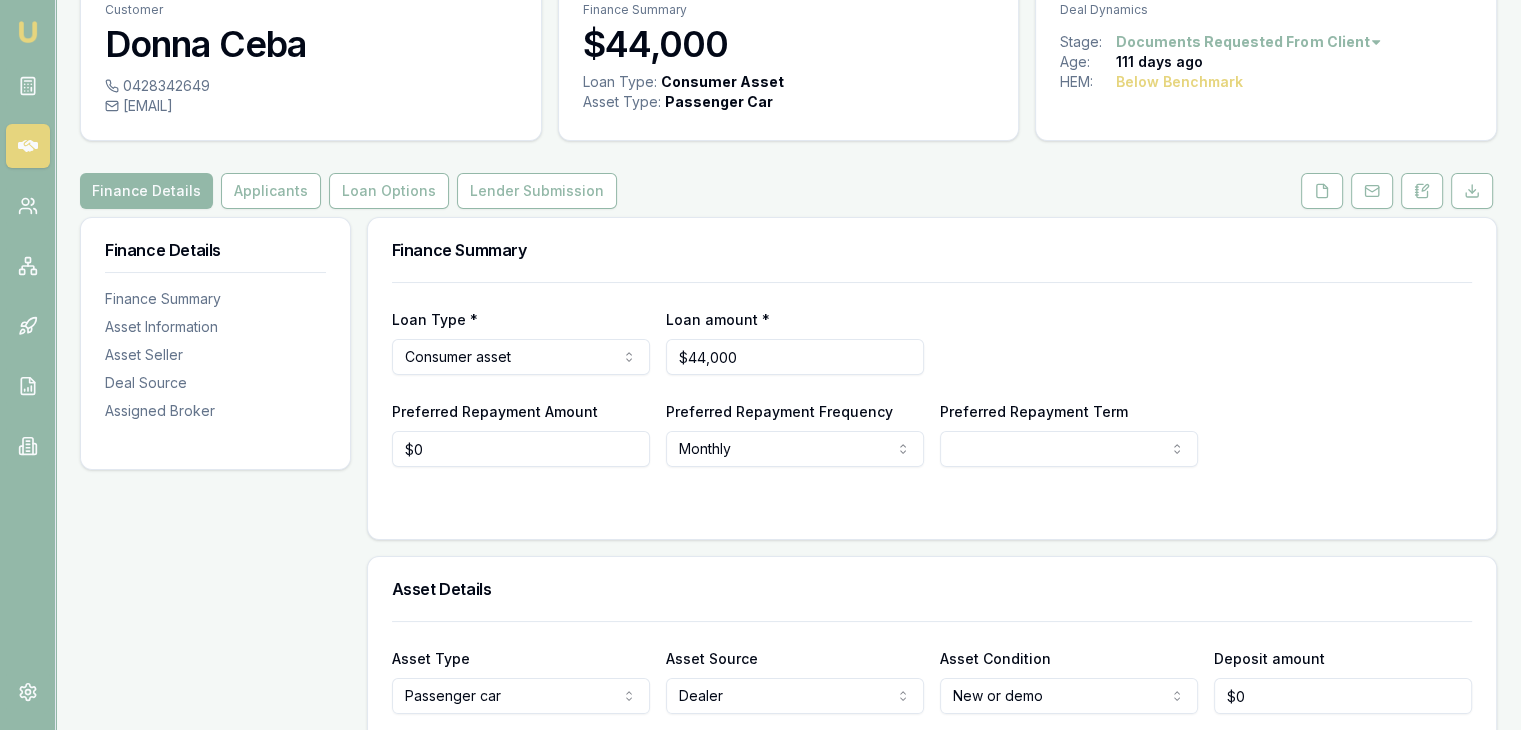 scroll, scrollTop: 0, scrollLeft: 0, axis: both 